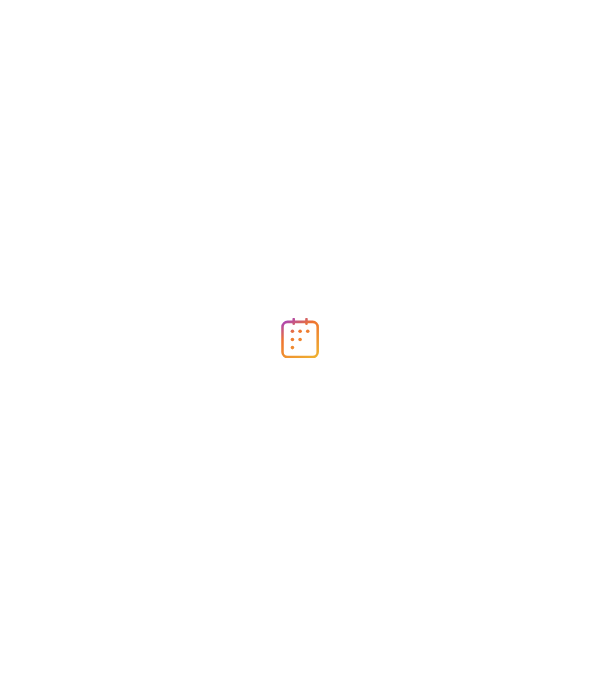 scroll, scrollTop: 0, scrollLeft: 0, axis: both 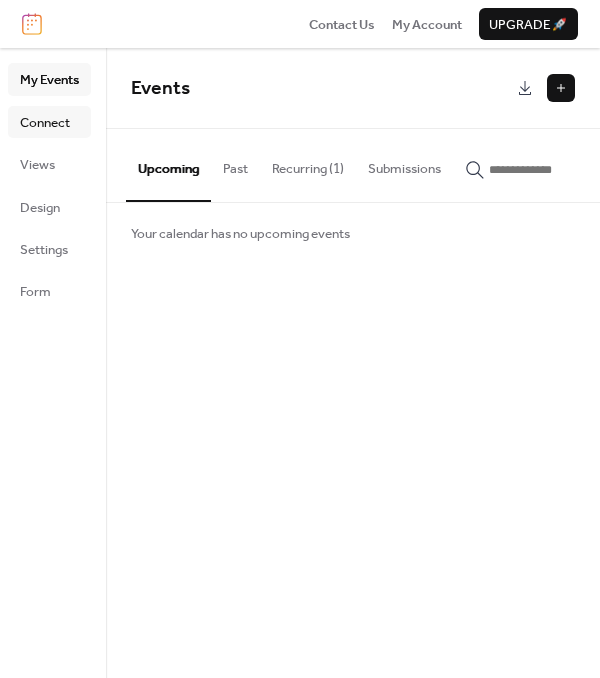 click on "Connect" at bounding box center [45, 123] 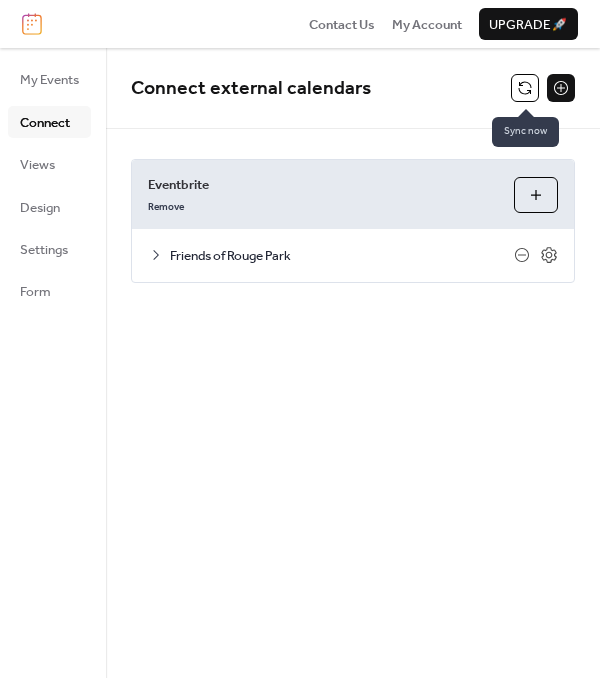 click at bounding box center (525, 88) 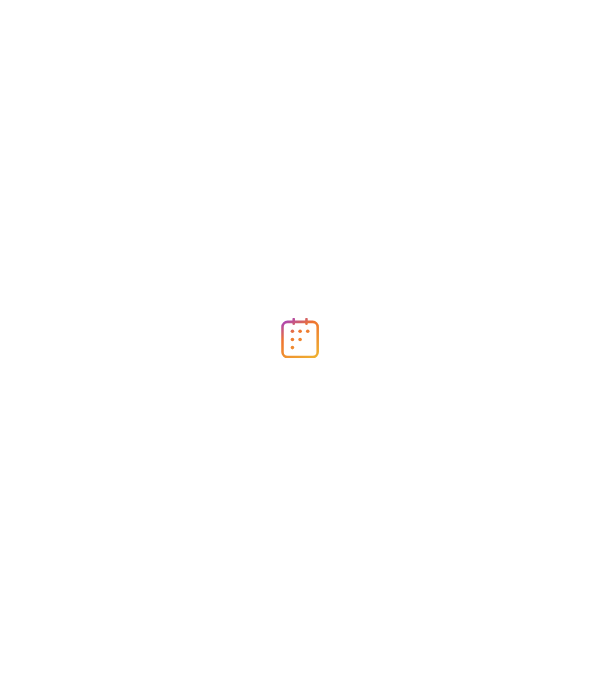 scroll, scrollTop: 0, scrollLeft: 0, axis: both 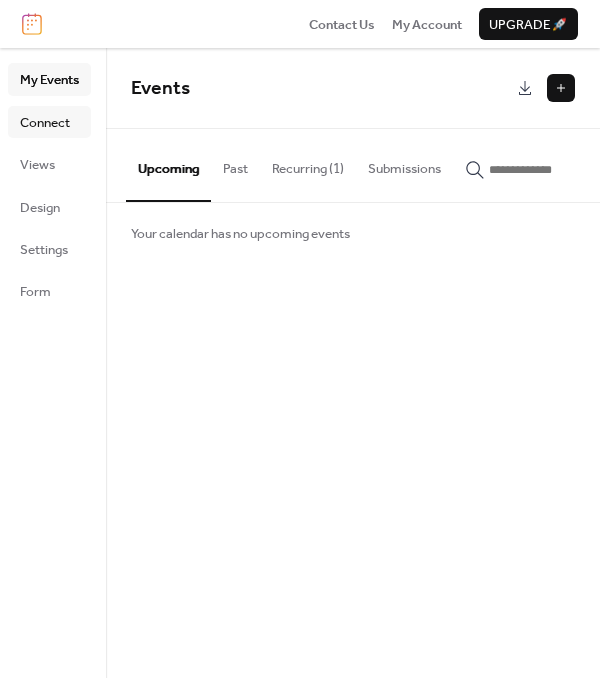 click on "Connect" at bounding box center [45, 123] 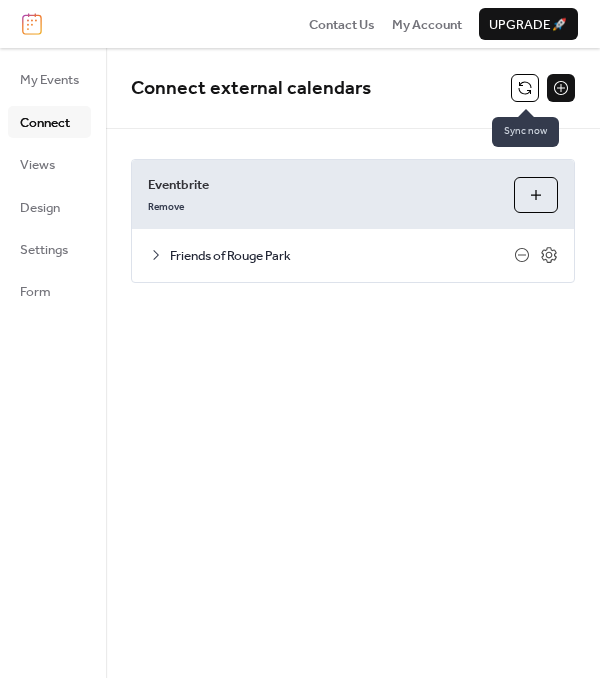 click at bounding box center [525, 88] 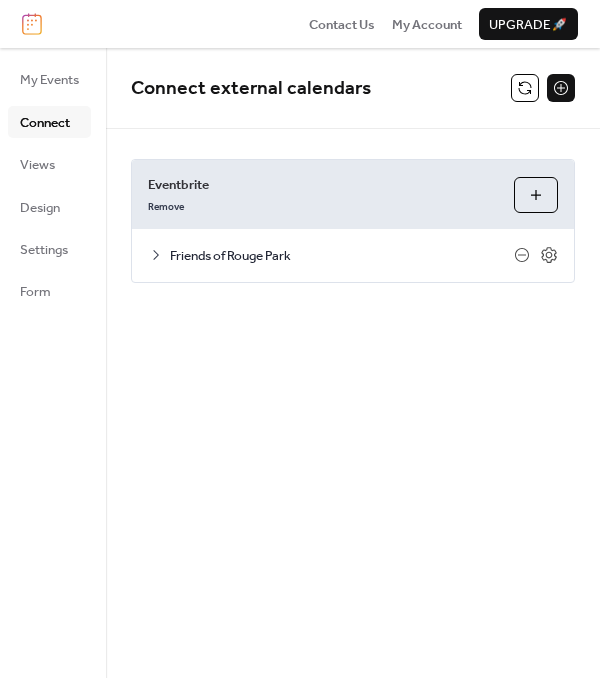click 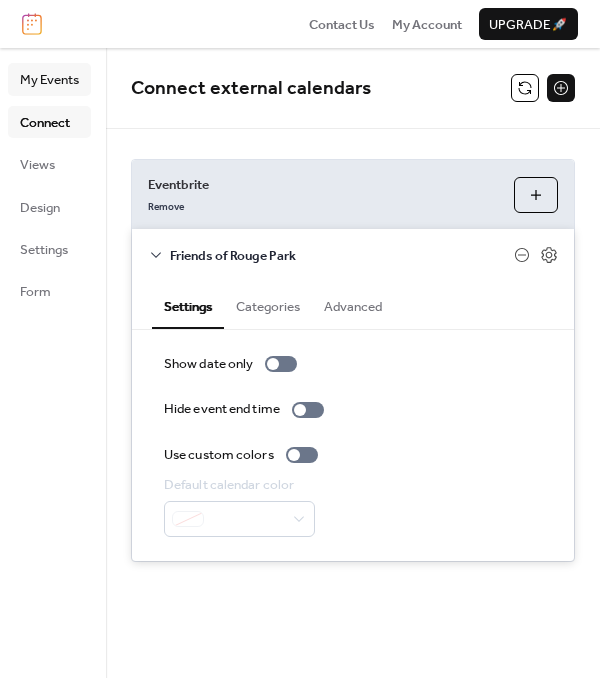 click on "My Events" at bounding box center (49, 80) 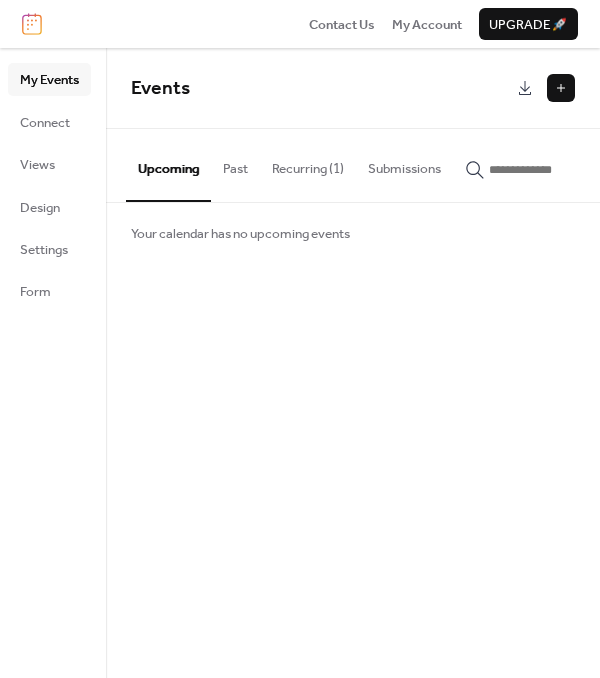 click on "Past" at bounding box center [235, 164] 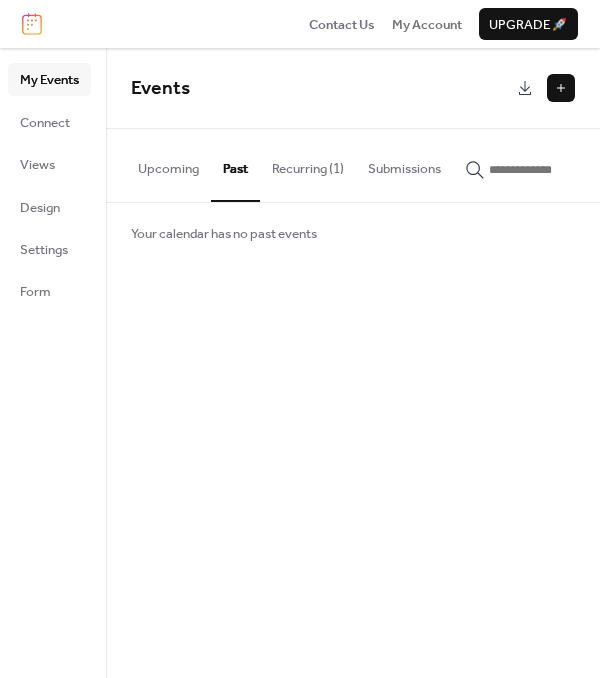 click on "Recurring (1)" at bounding box center (308, 164) 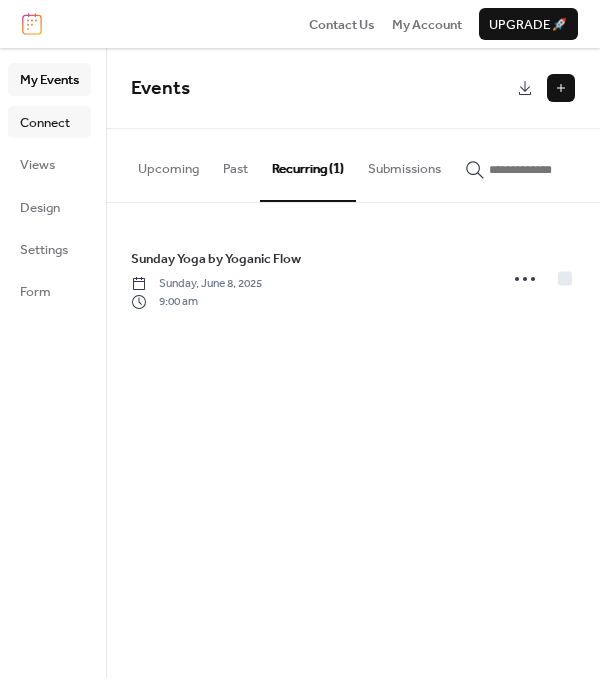click on "Connect" at bounding box center [45, 123] 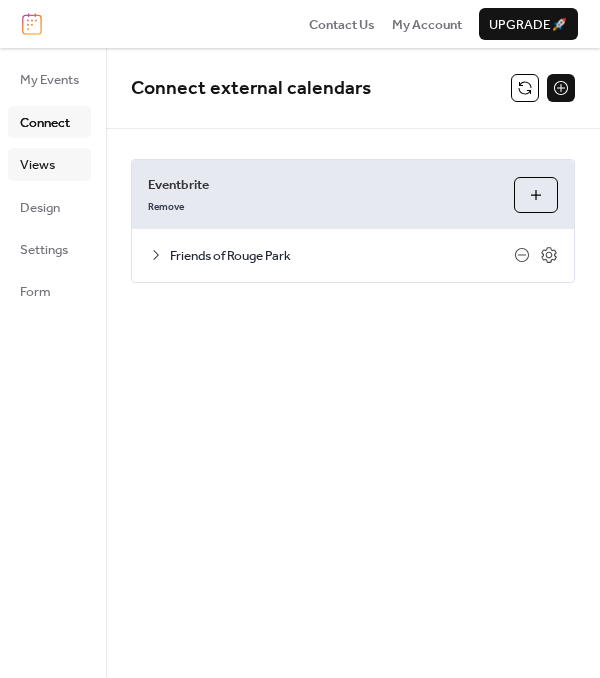 click on "Views" at bounding box center (37, 165) 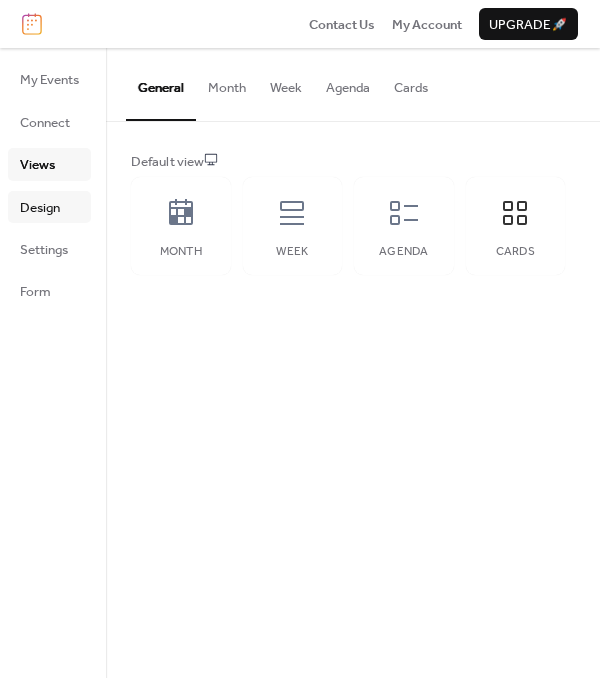 click on "Design" at bounding box center (40, 208) 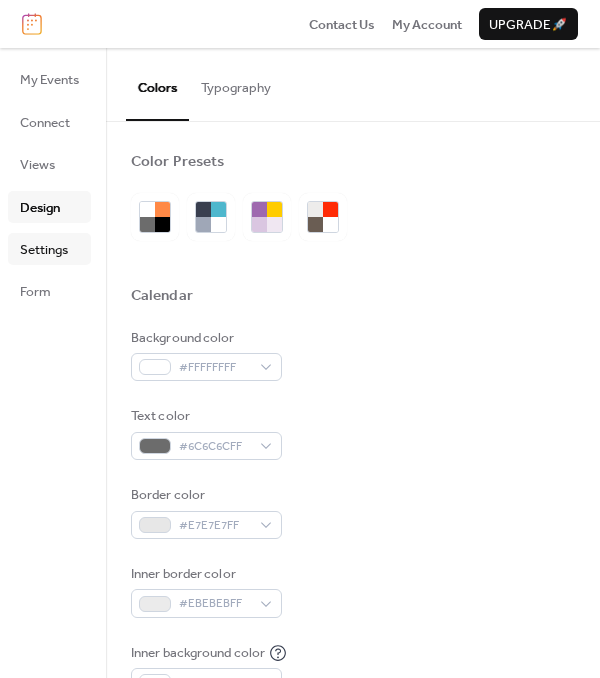click on "Settings" at bounding box center [44, 250] 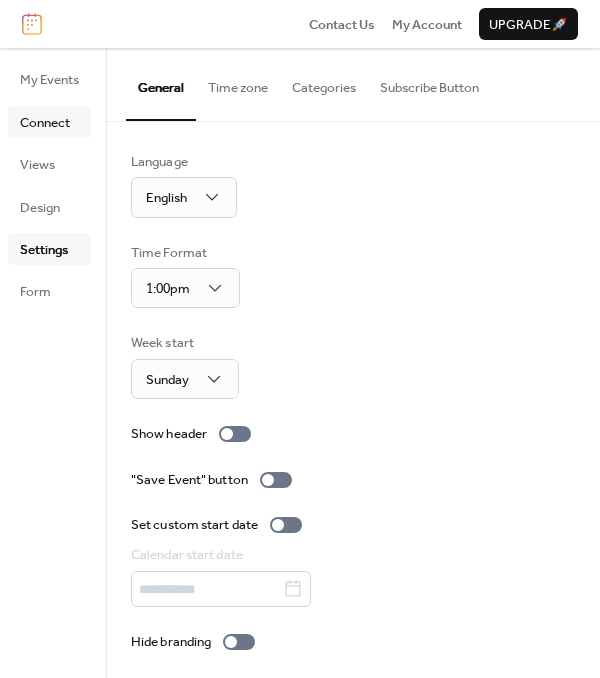 click on "Connect" at bounding box center [49, 122] 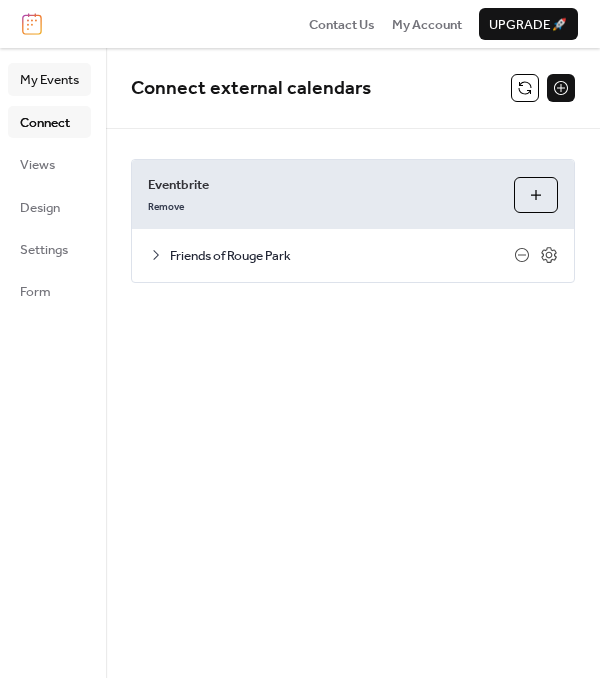 click on "My Events" at bounding box center (49, 80) 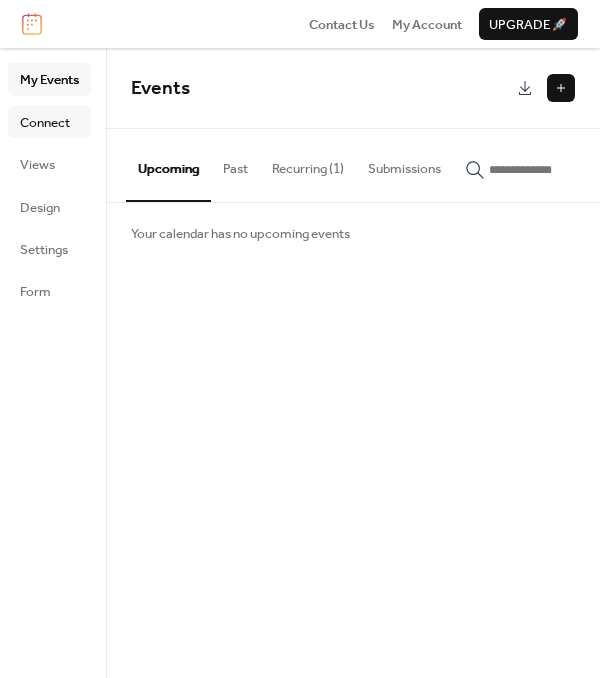 click on "Connect" at bounding box center (45, 123) 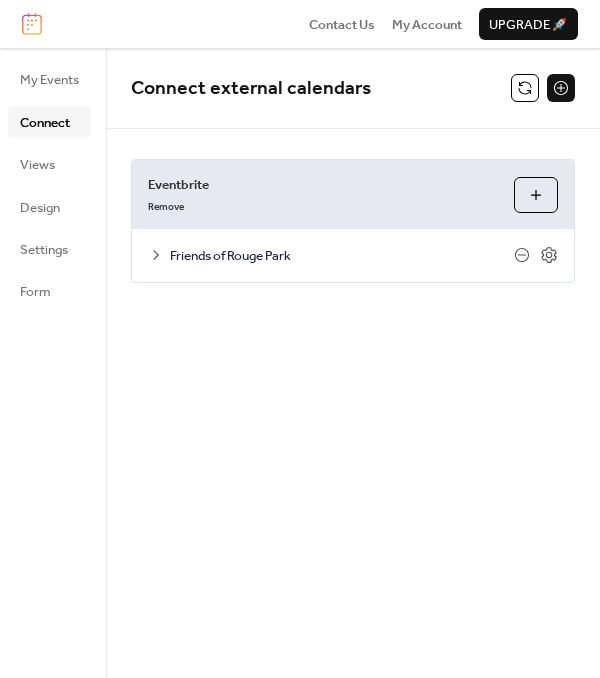click on "Friends of Rouge Park" at bounding box center (342, 256) 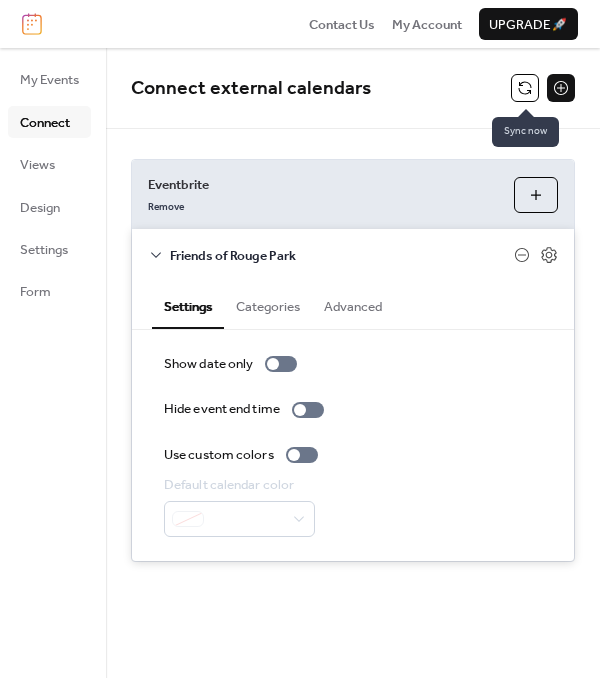 click at bounding box center [525, 88] 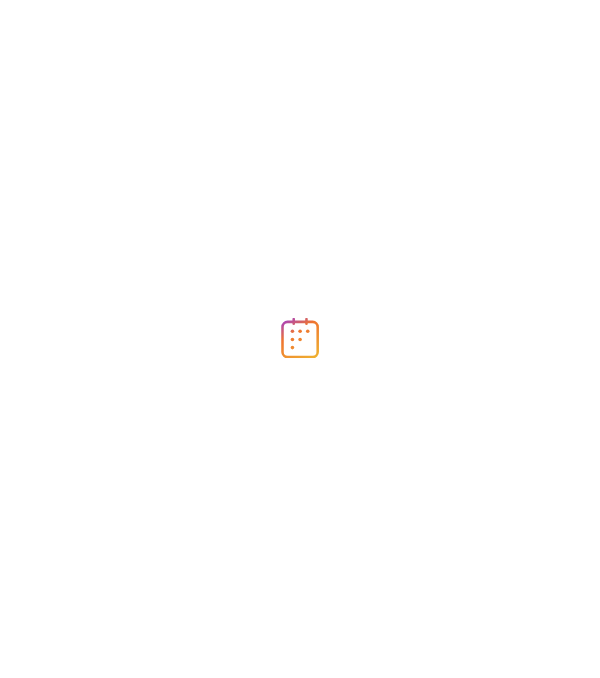 scroll, scrollTop: 0, scrollLeft: 0, axis: both 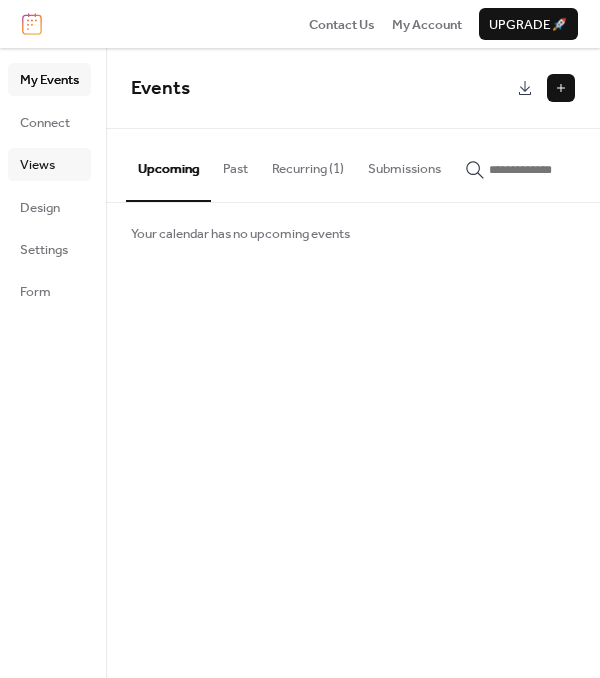 click on "Views" at bounding box center [37, 165] 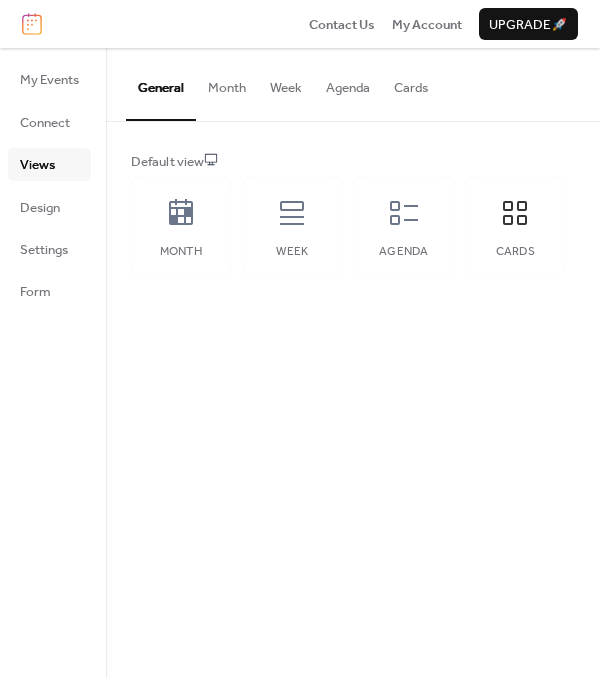 click on "Month" at bounding box center (227, 83) 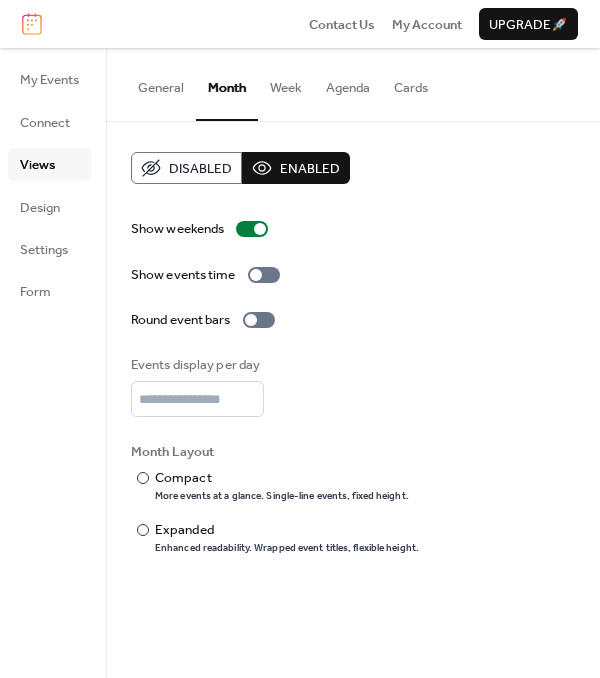 click on "Week" at bounding box center [286, 83] 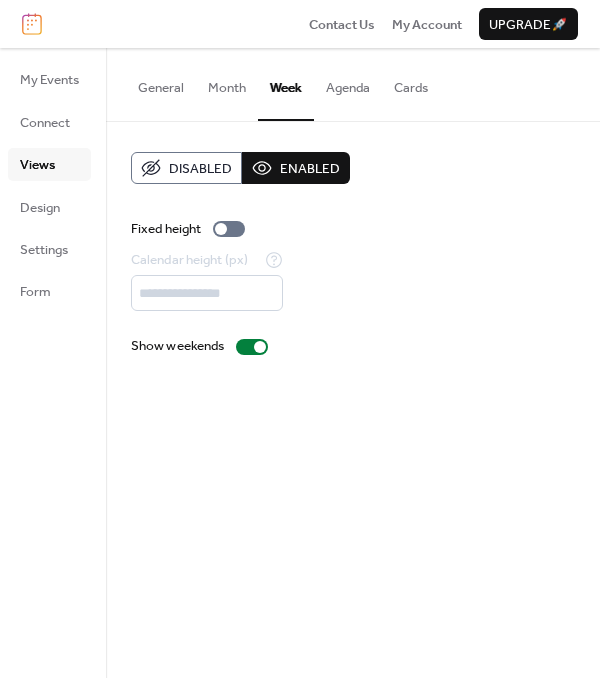 click on "Agenda" at bounding box center [348, 83] 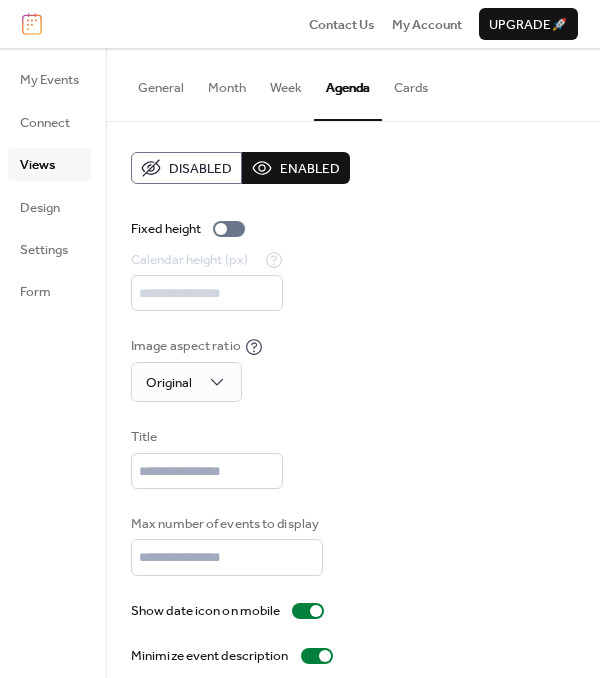 click on "Cards" at bounding box center (411, 83) 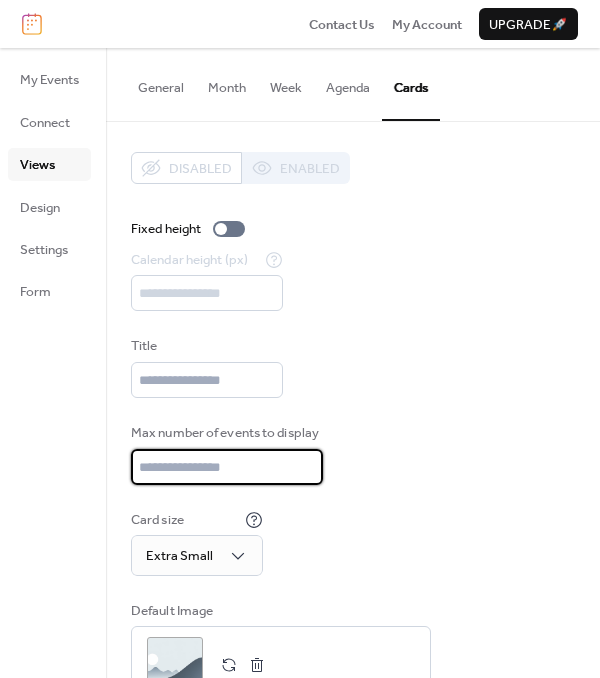 drag, startPoint x: 176, startPoint y: 457, endPoint x: 110, endPoint y: 461, distance: 66.1211 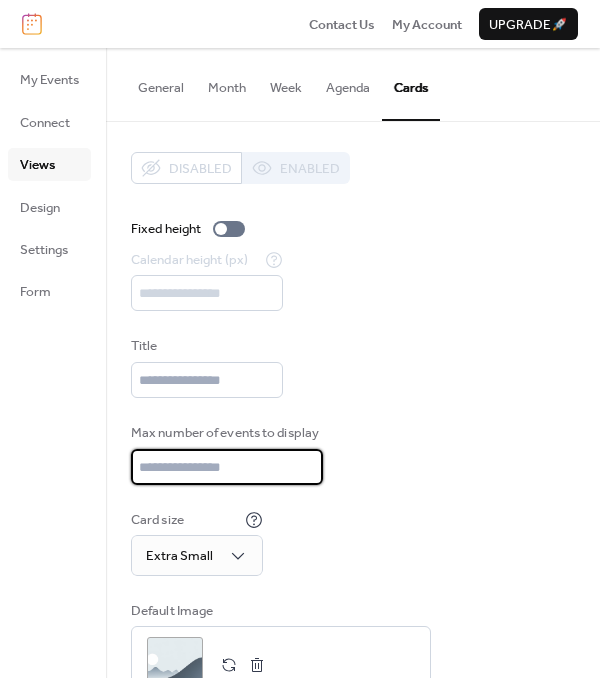 type on "*" 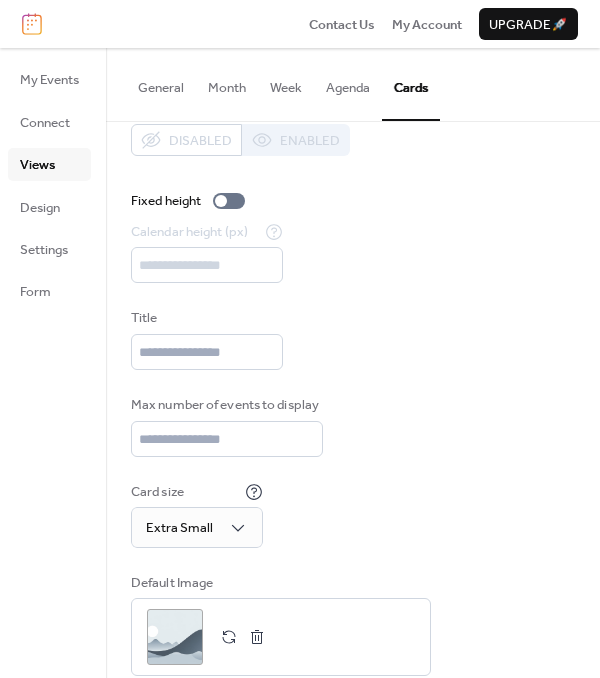 scroll, scrollTop: 55, scrollLeft: 0, axis: vertical 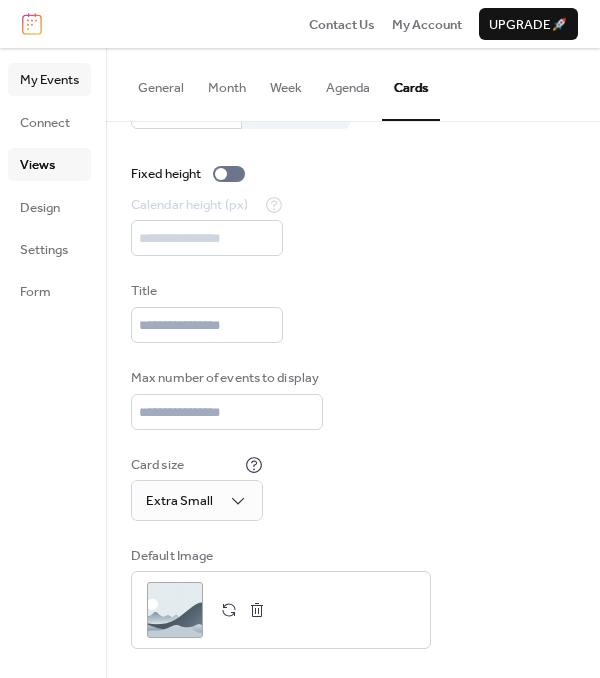 click on "My Events" at bounding box center [49, 80] 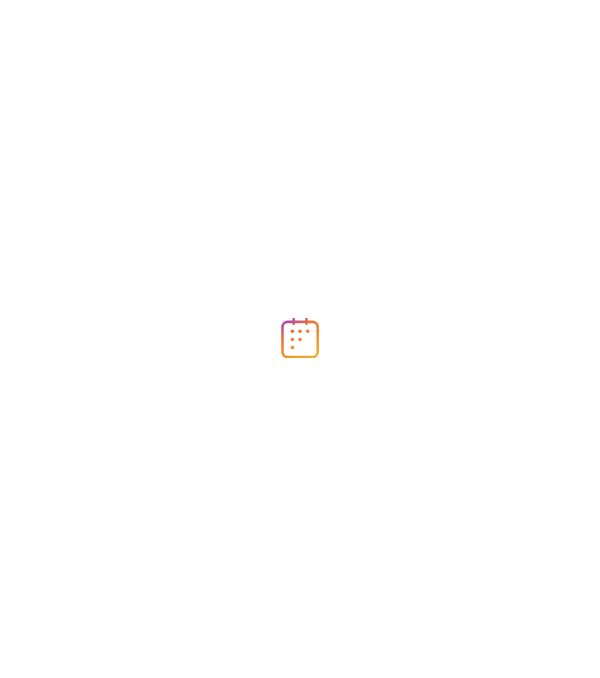 scroll, scrollTop: 0, scrollLeft: 0, axis: both 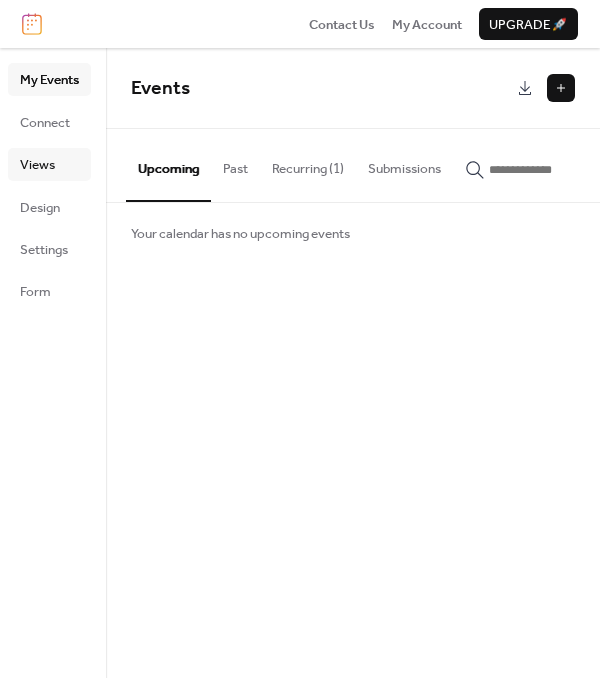 click on "Views" at bounding box center (37, 165) 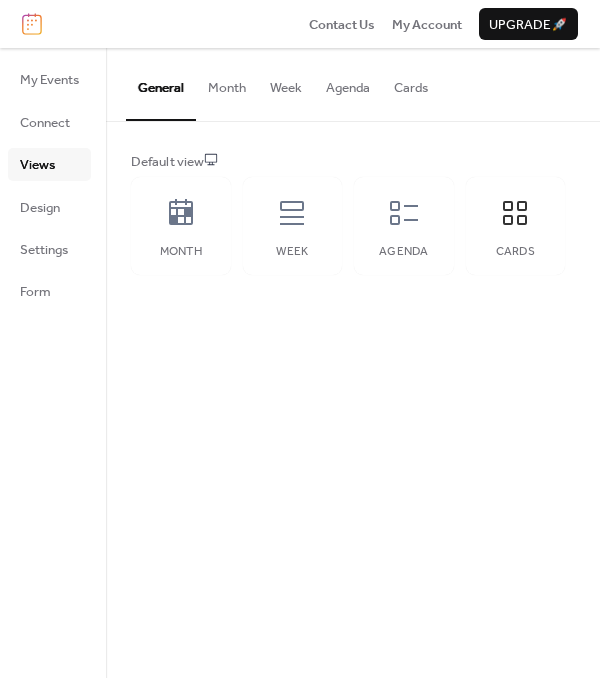 click on "Cards" at bounding box center (411, 83) 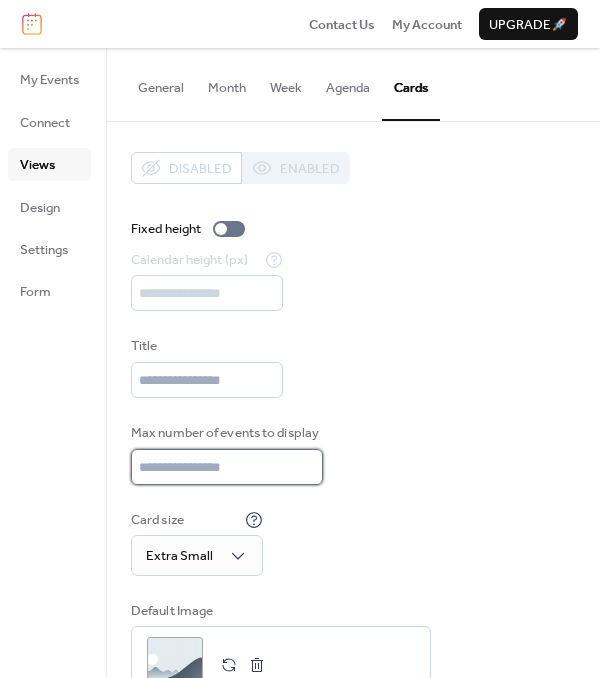 click on "*" at bounding box center (227, 467) 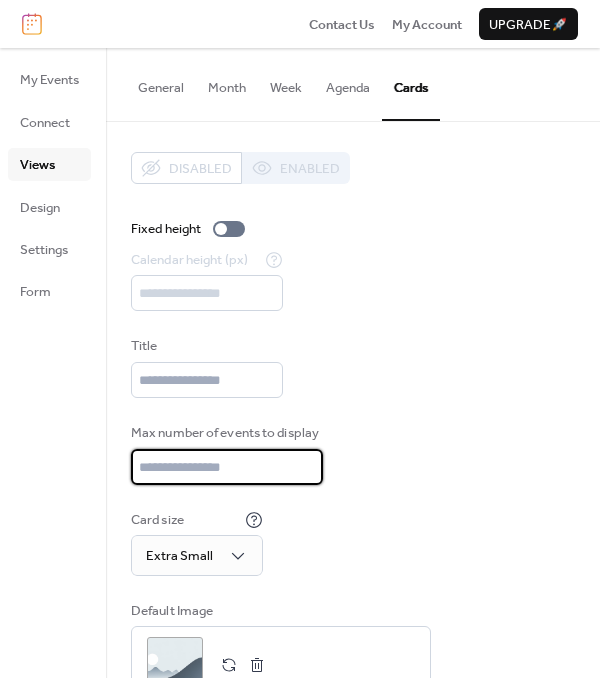 click on "*" at bounding box center (227, 467) 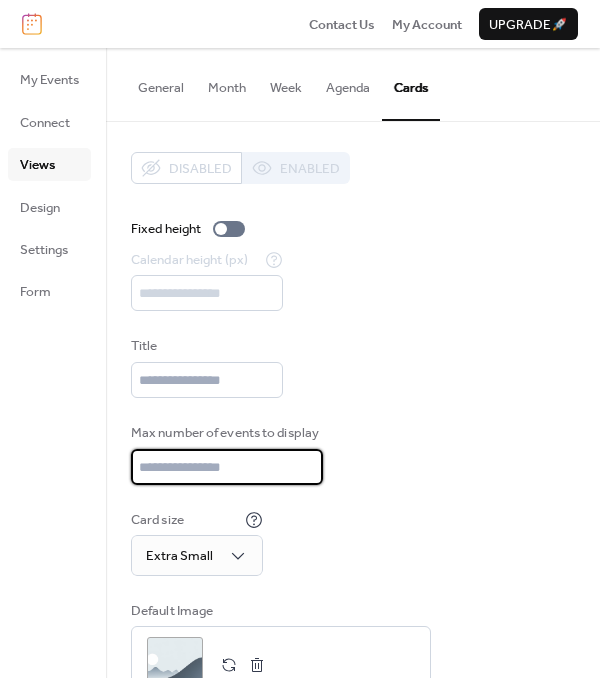 type on "*" 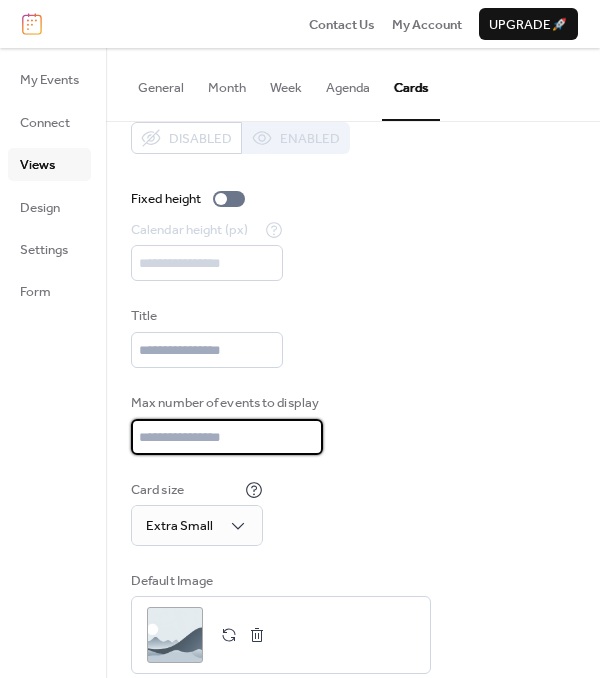 scroll, scrollTop: 55, scrollLeft: 0, axis: vertical 